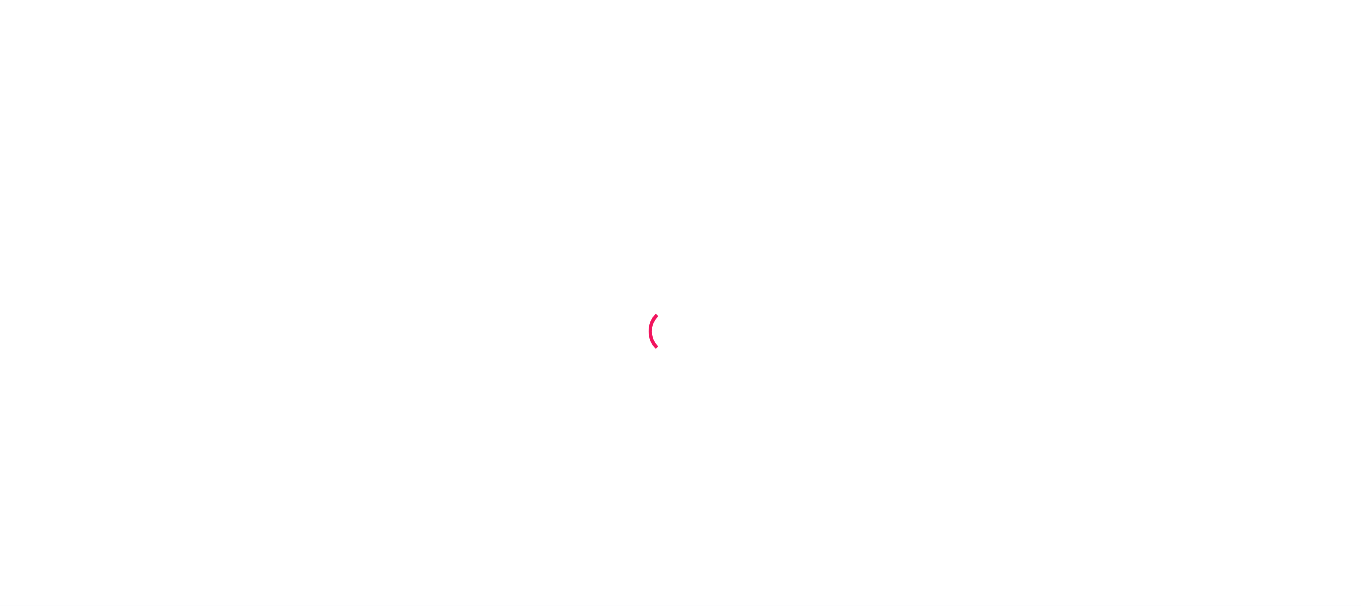 scroll, scrollTop: 0, scrollLeft: 0, axis: both 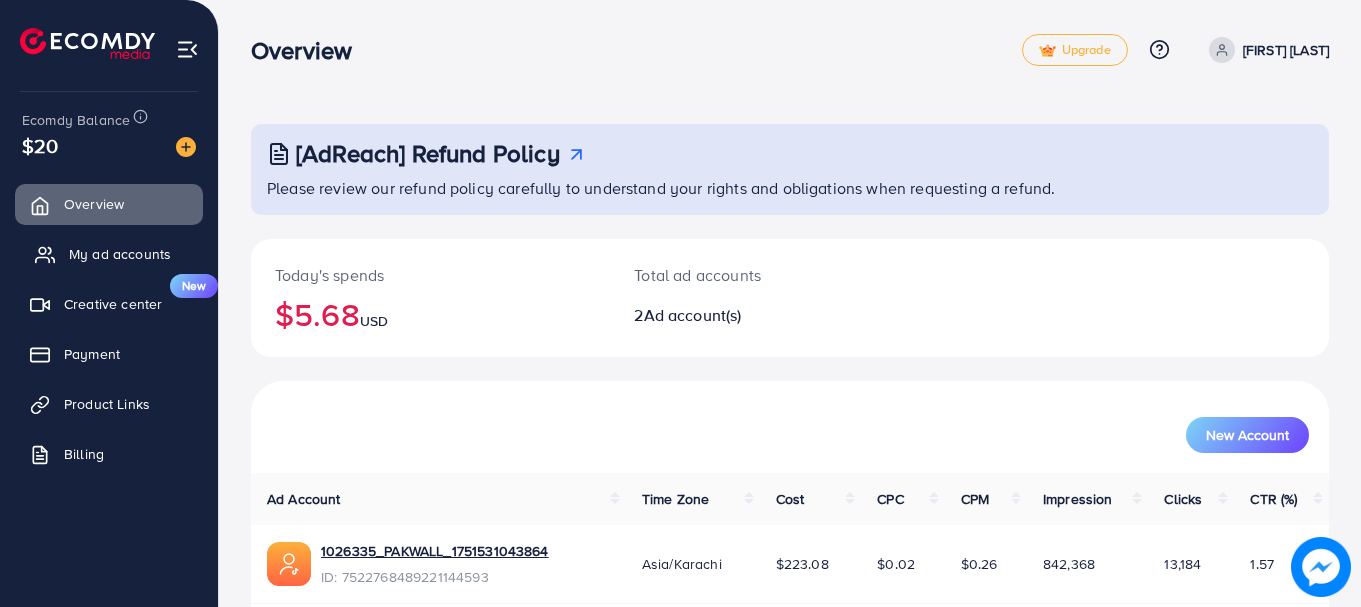 click on "My ad accounts" at bounding box center [120, 254] 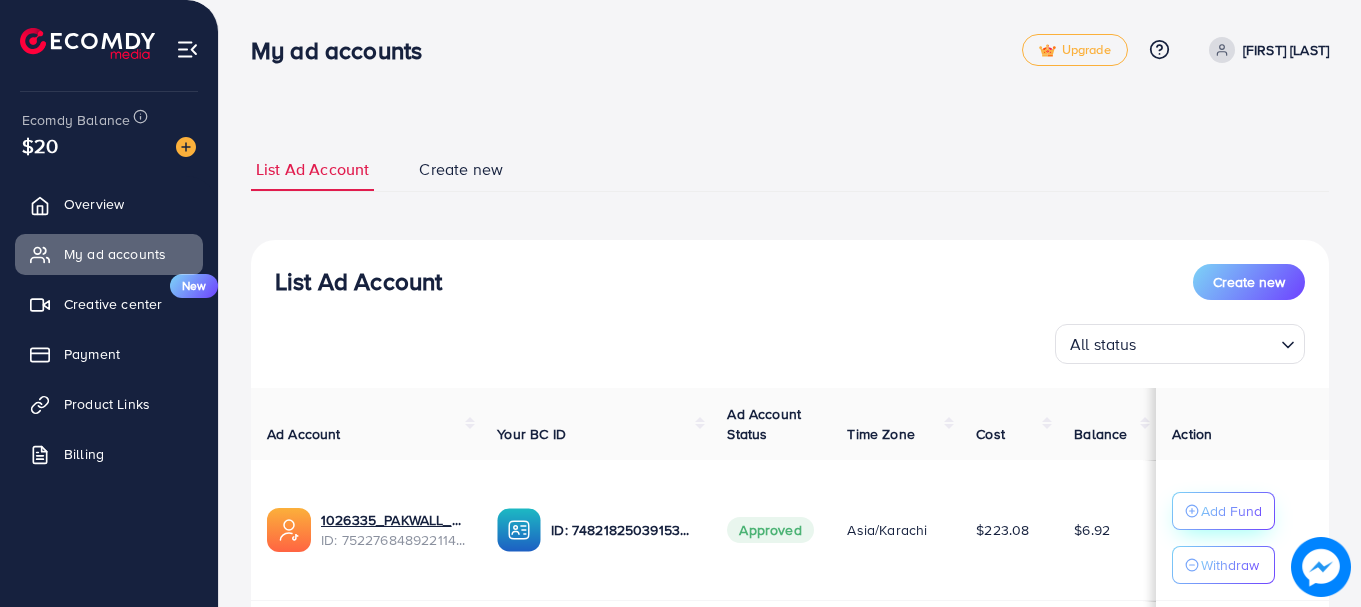 click on "Add Fund" at bounding box center [1231, 511] 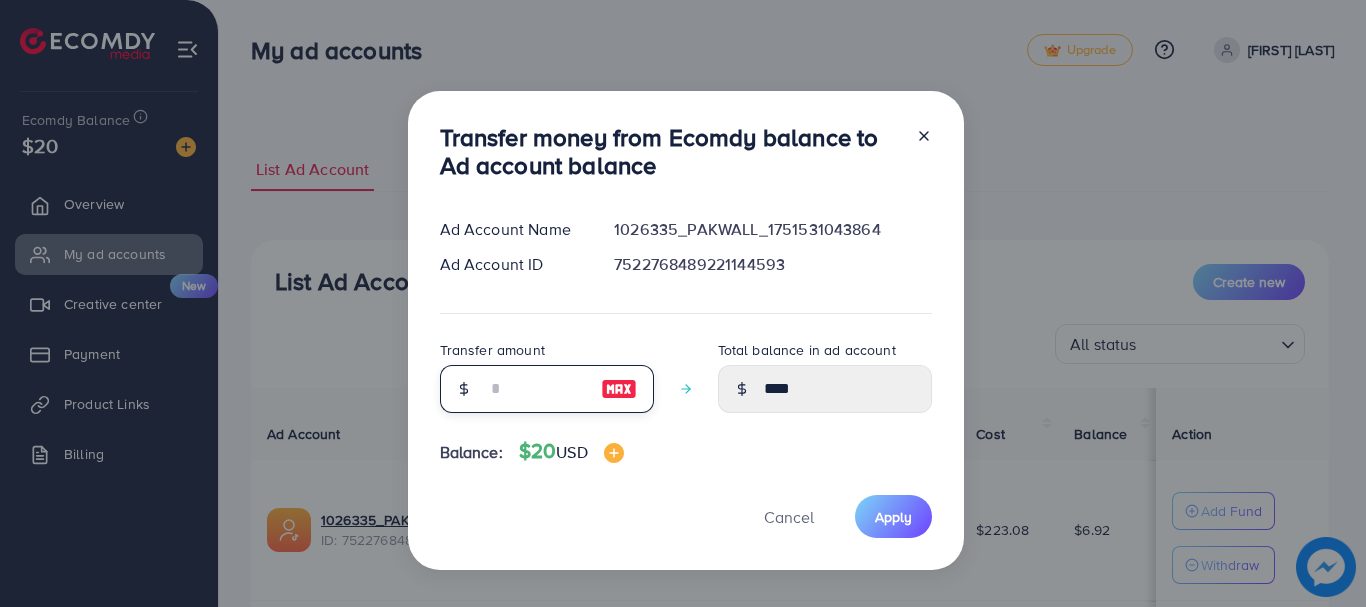 click at bounding box center (536, 389) 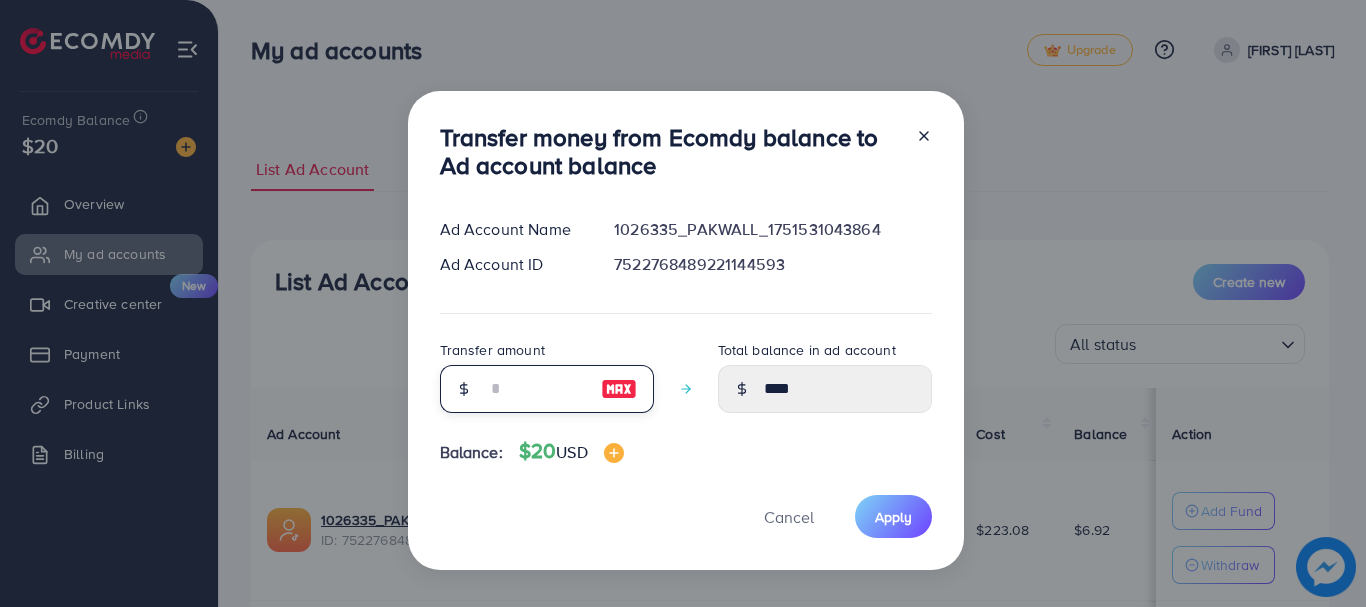 type on "*" 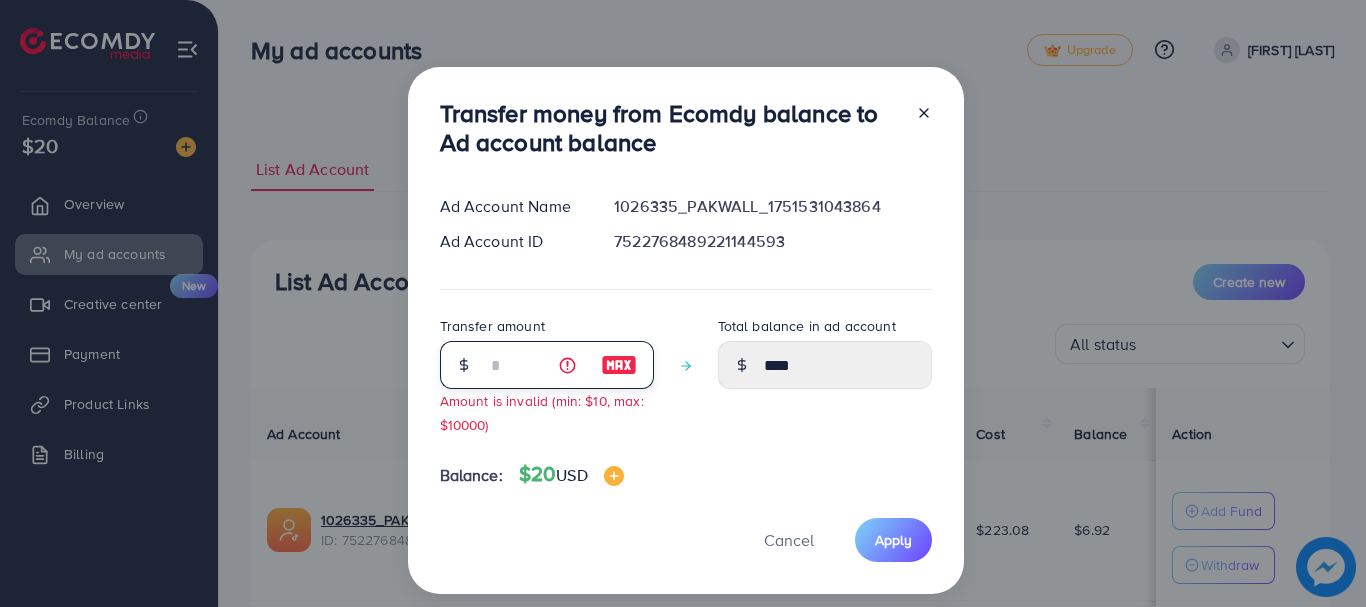 type on "****" 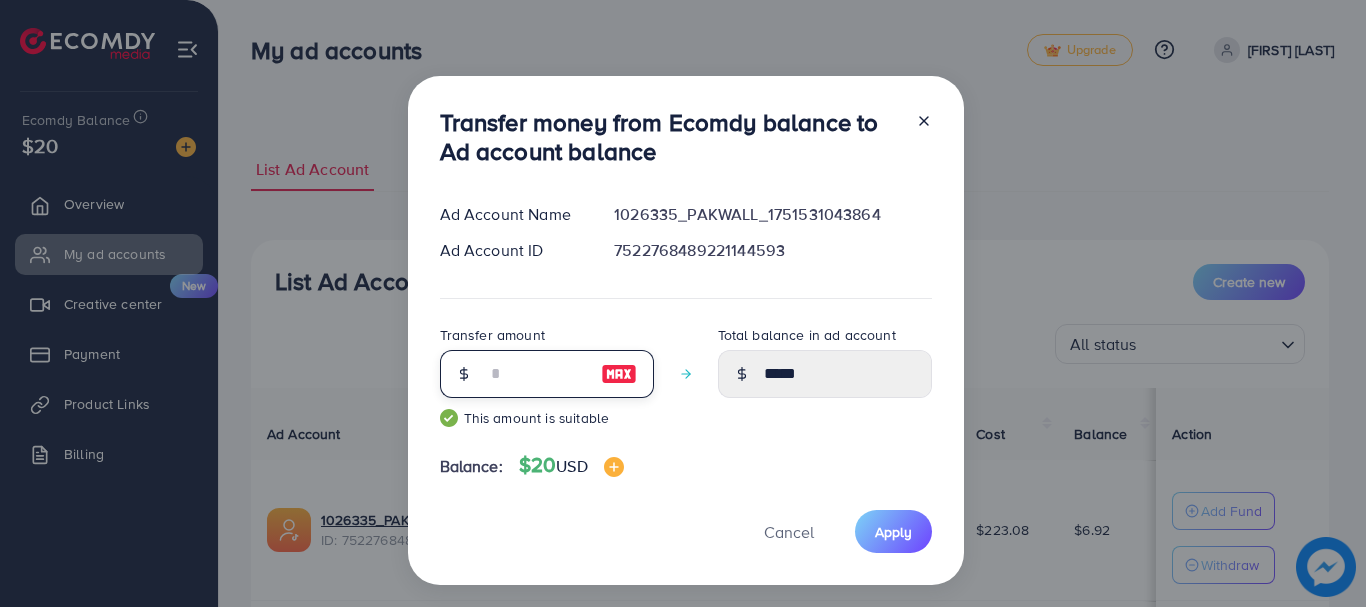 click on "**" at bounding box center (536, 374) 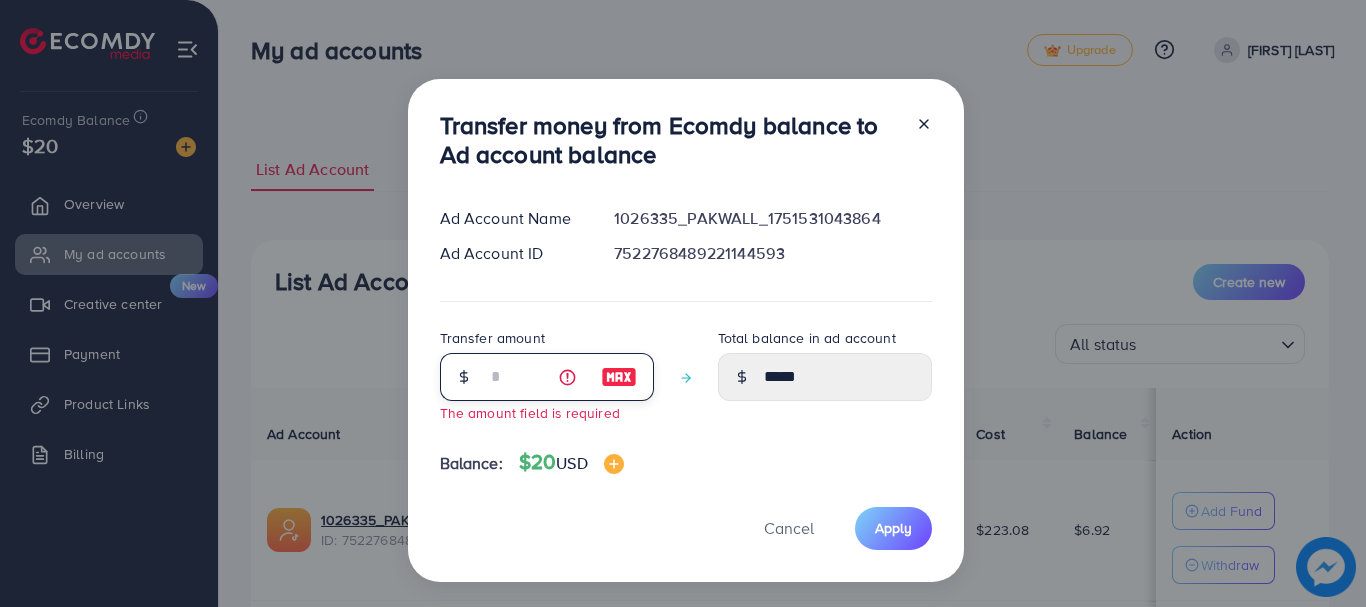 type on "****" 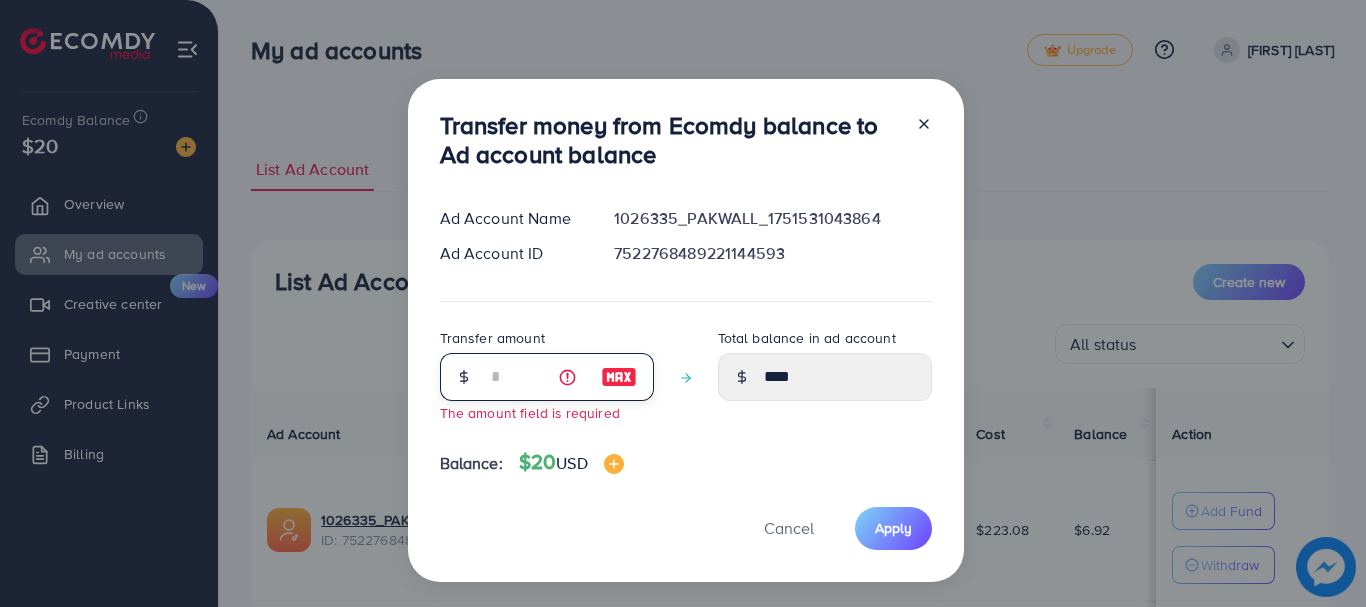 type on "*" 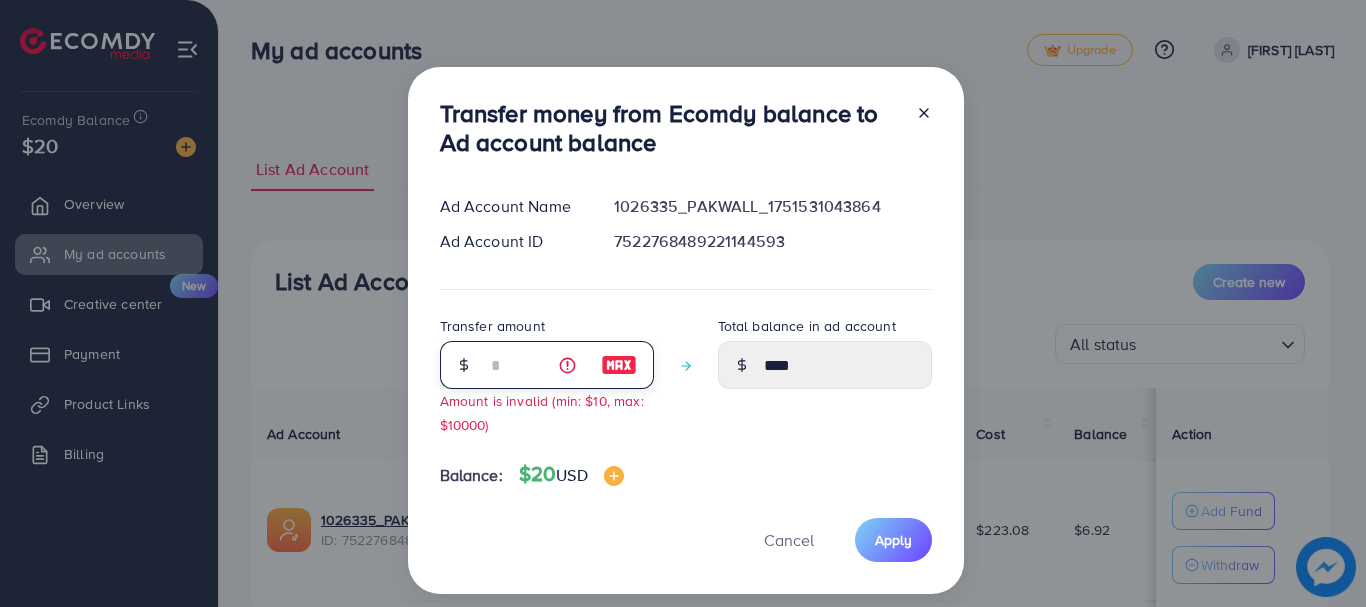 type on "****" 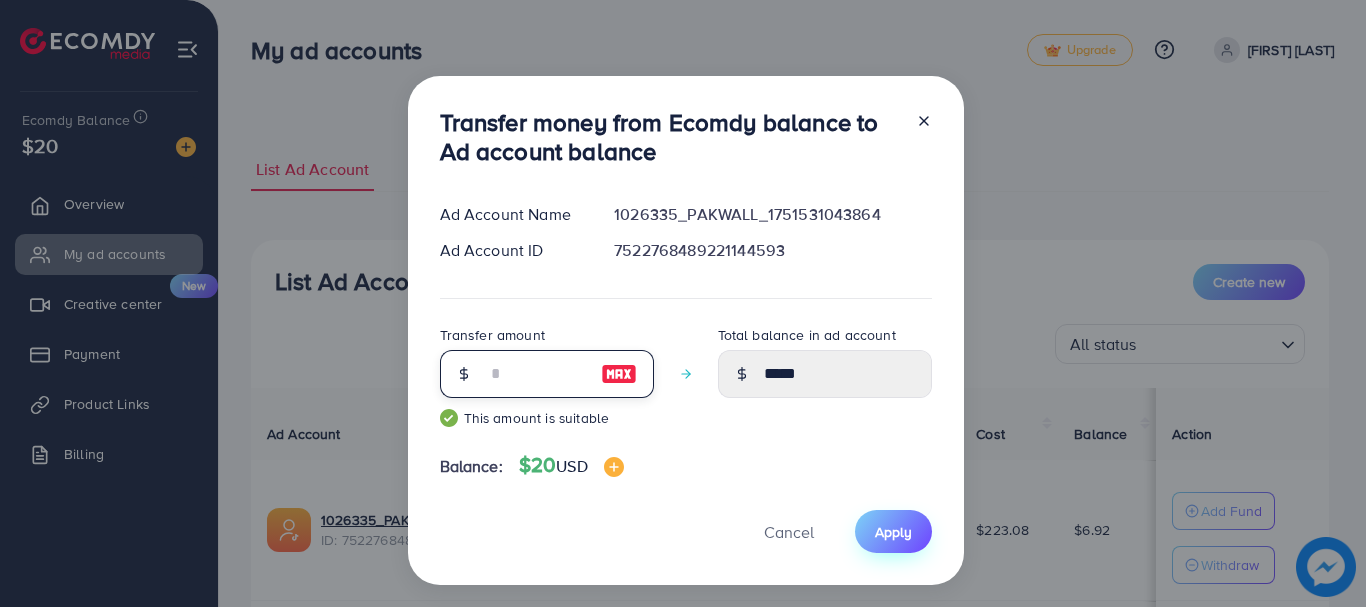 type on "**" 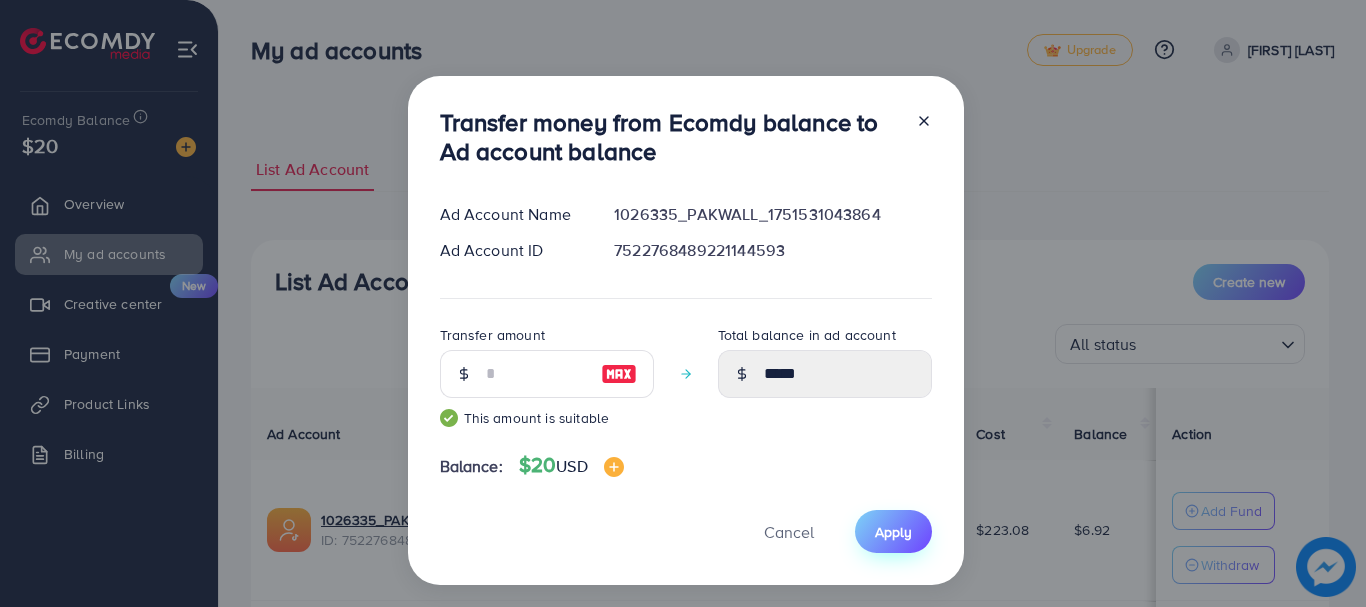 click on "Apply" at bounding box center (893, 532) 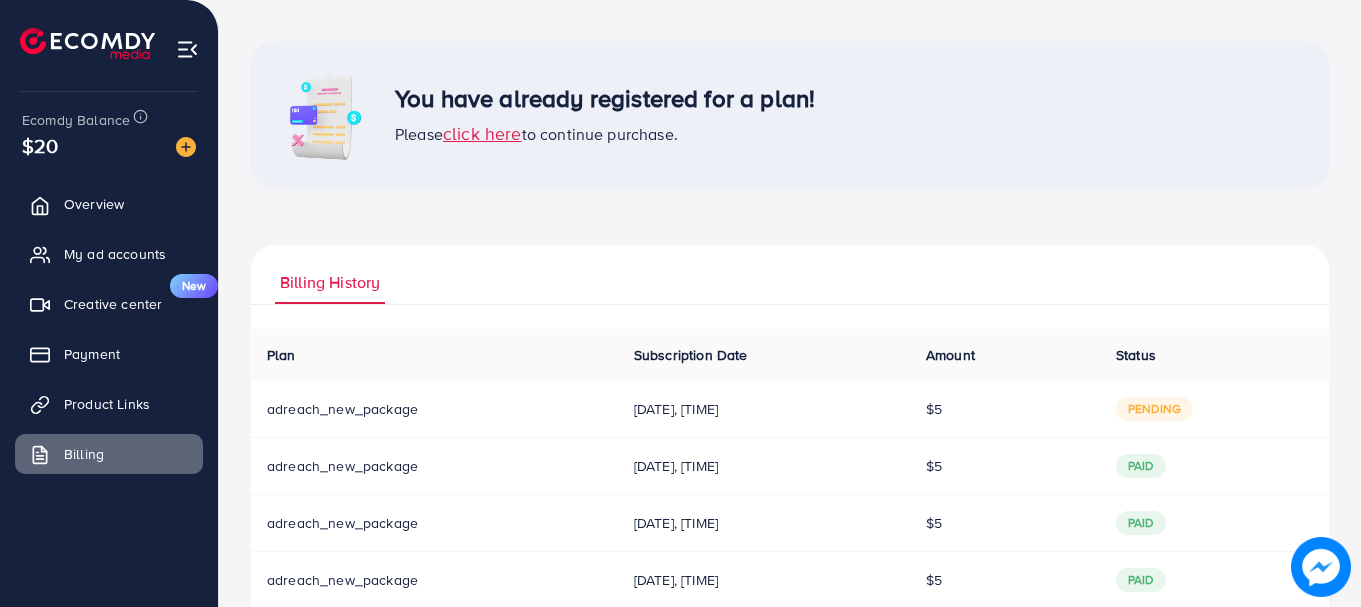 scroll, scrollTop: 0, scrollLeft: 0, axis: both 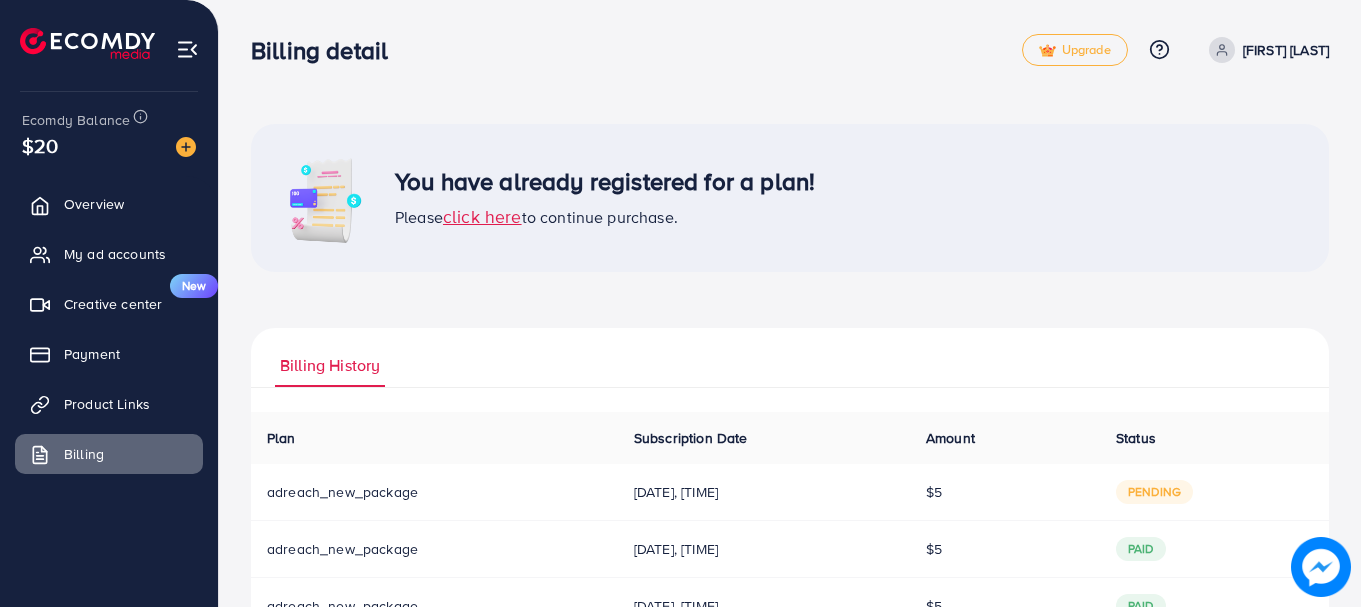 click on "click here" at bounding box center [482, 216] 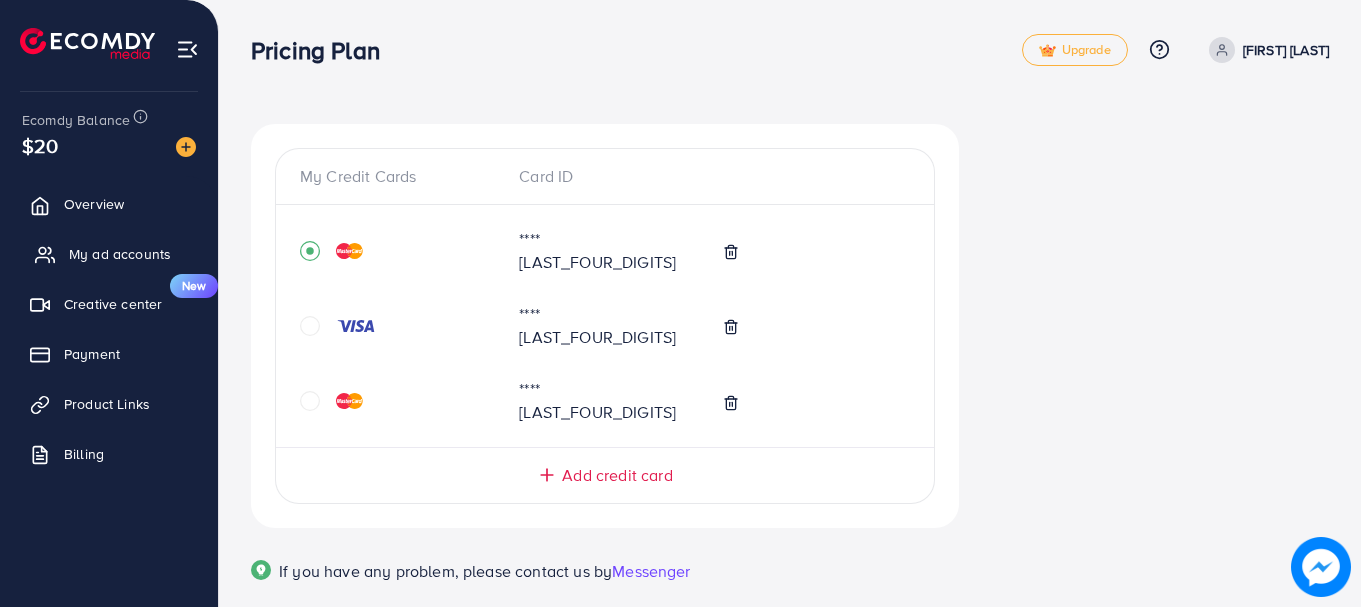 click on "My ad accounts" at bounding box center (120, 254) 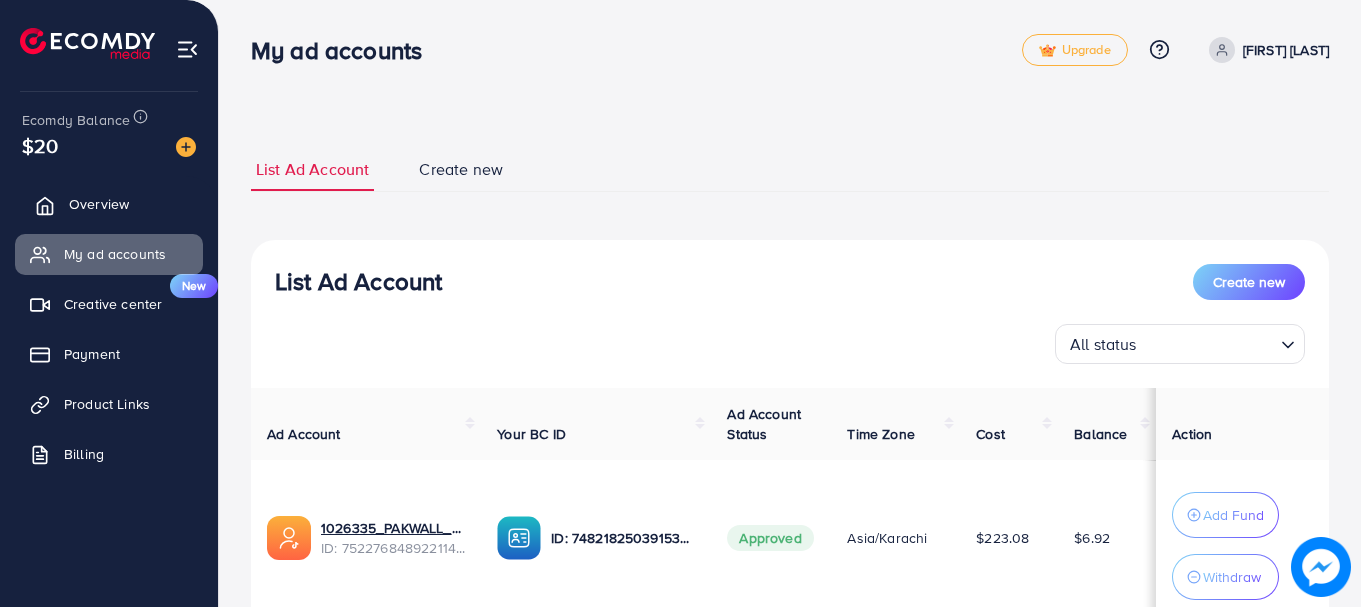 click on "Overview" at bounding box center (99, 204) 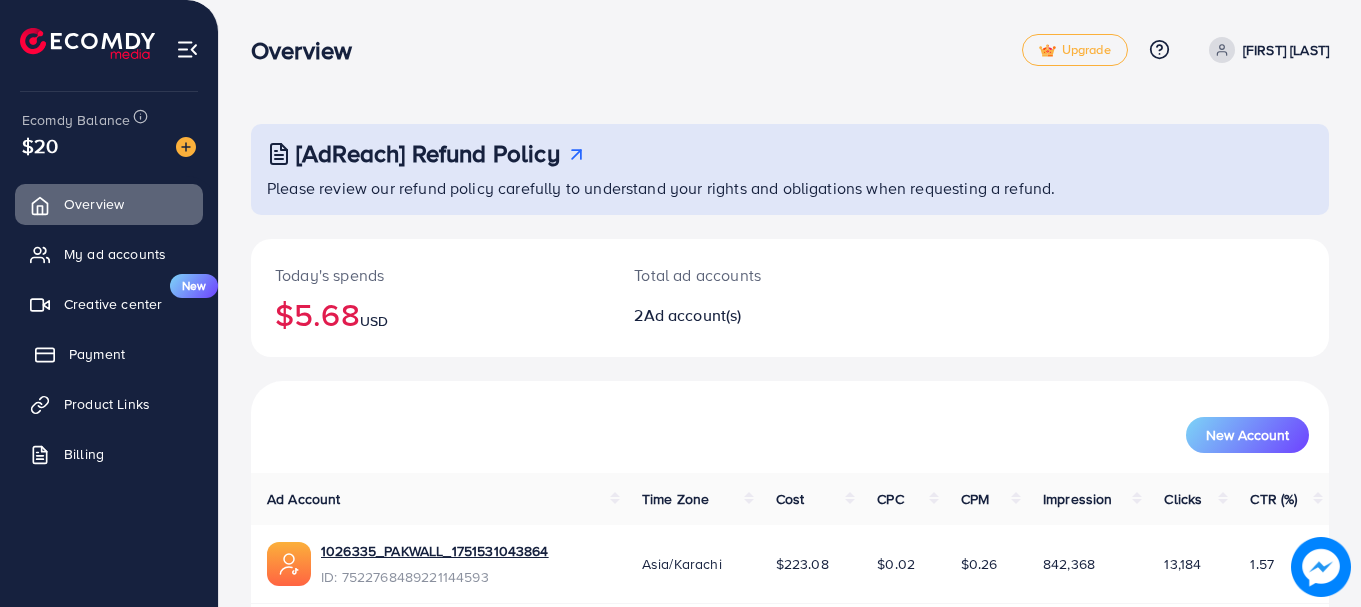 click on "Payment" at bounding box center (97, 354) 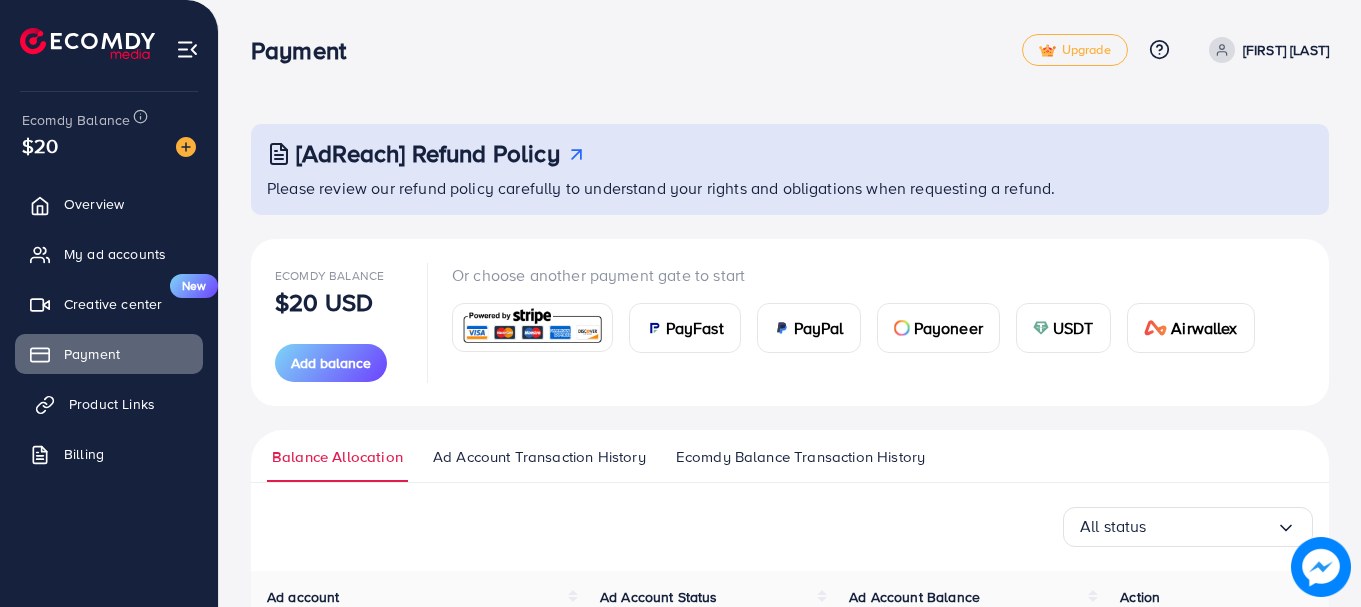 click on "Product Links" at bounding box center [109, 404] 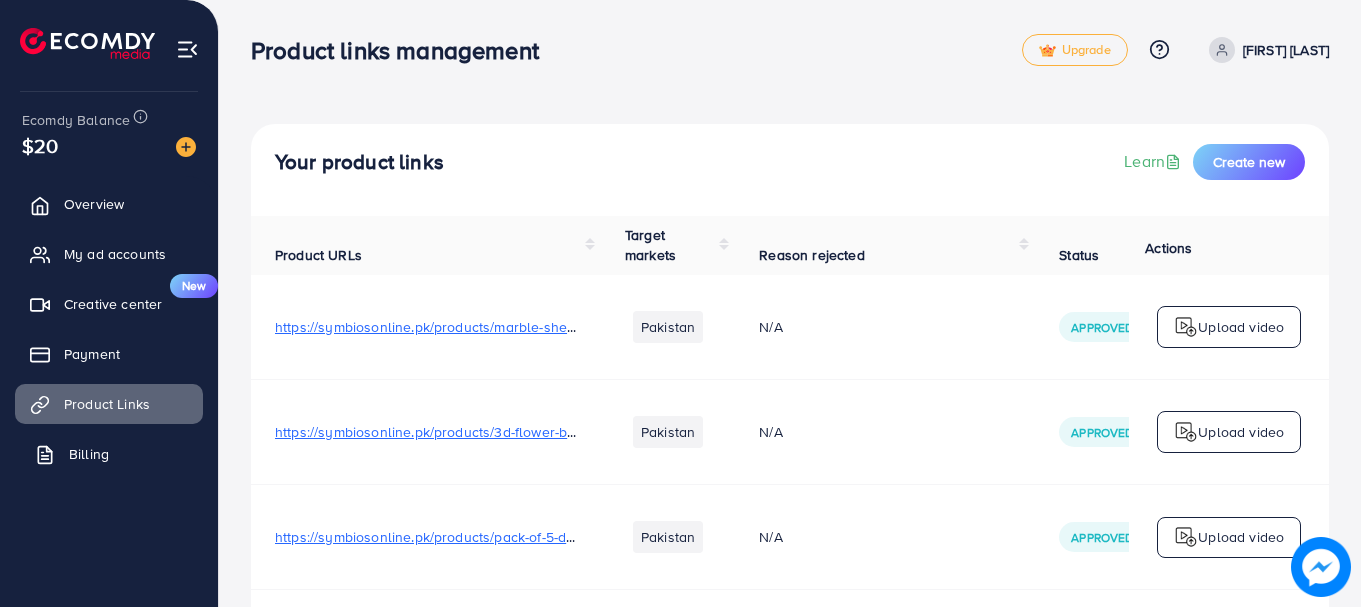 click on "Billing" at bounding box center [109, 454] 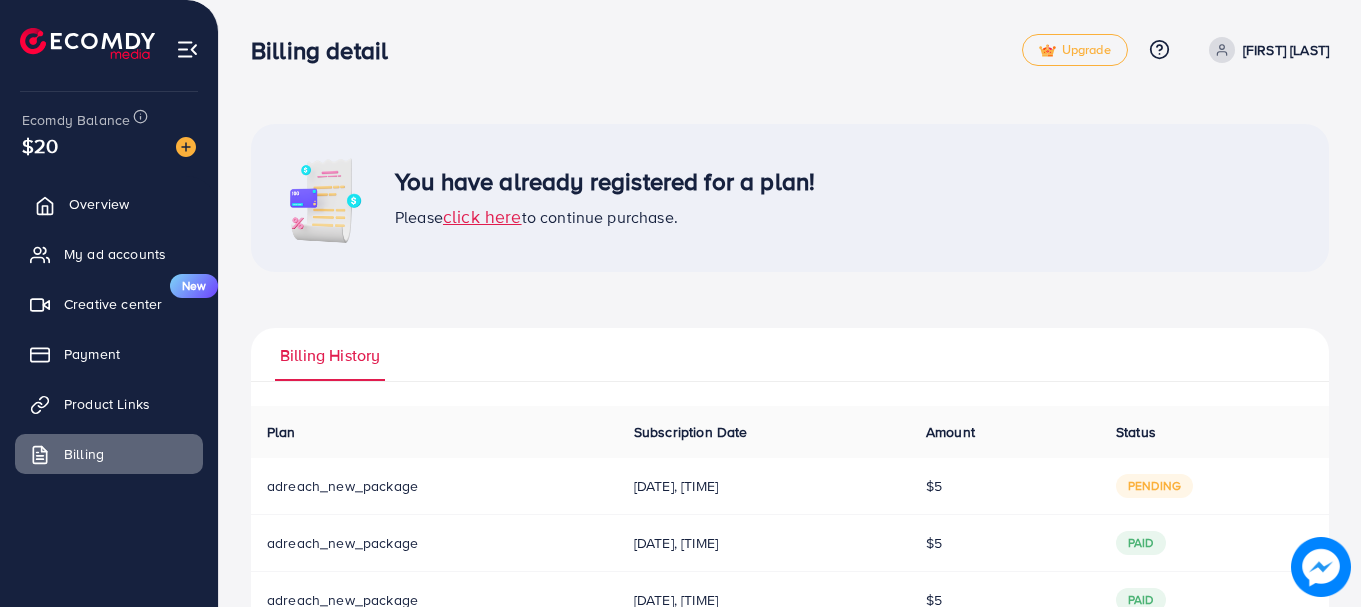 click on "Overview" at bounding box center (99, 204) 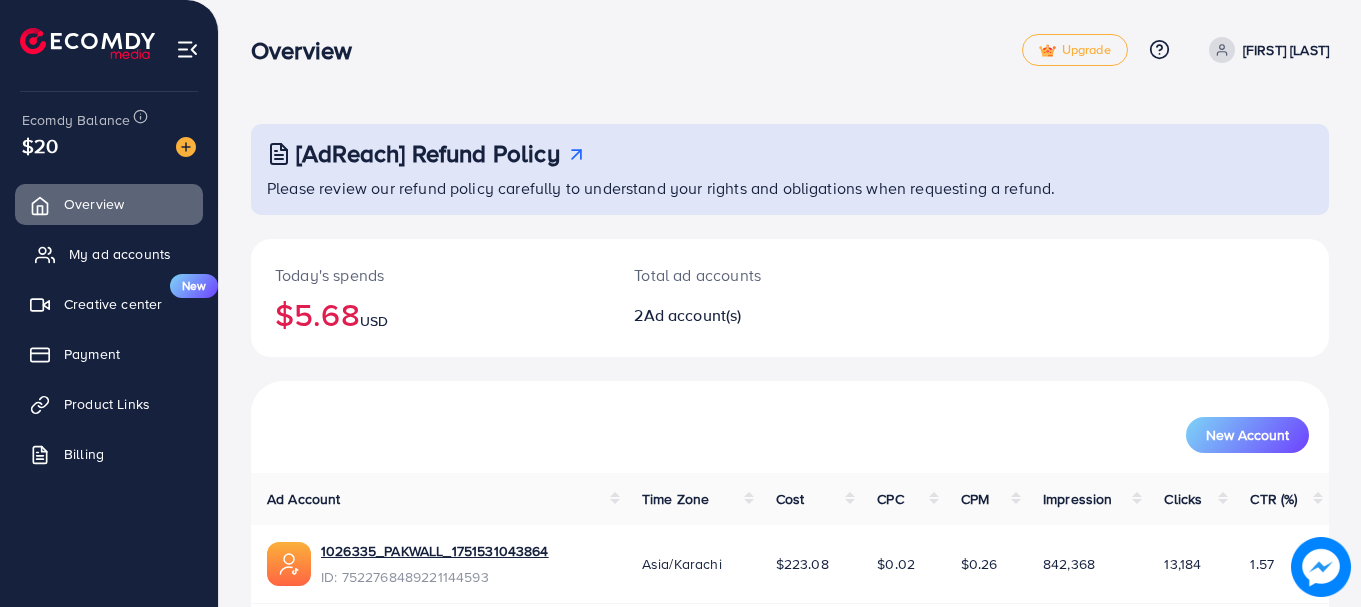 click on "My ad accounts" at bounding box center (120, 254) 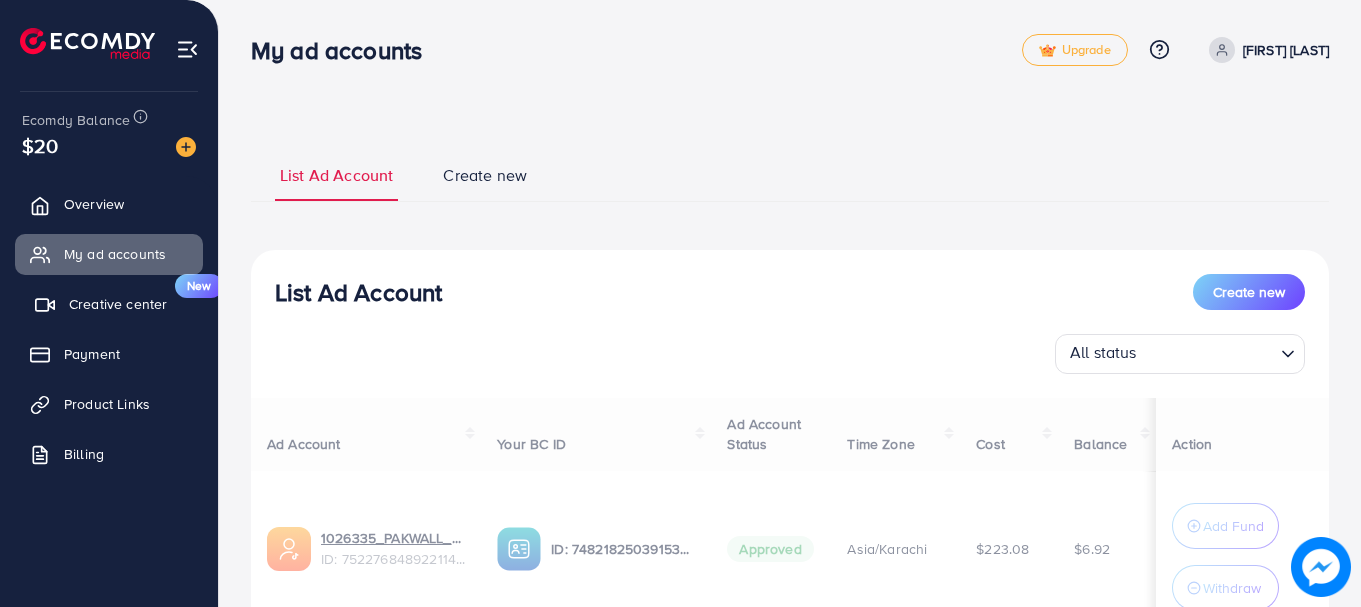 click on "Creative center" at bounding box center (118, 304) 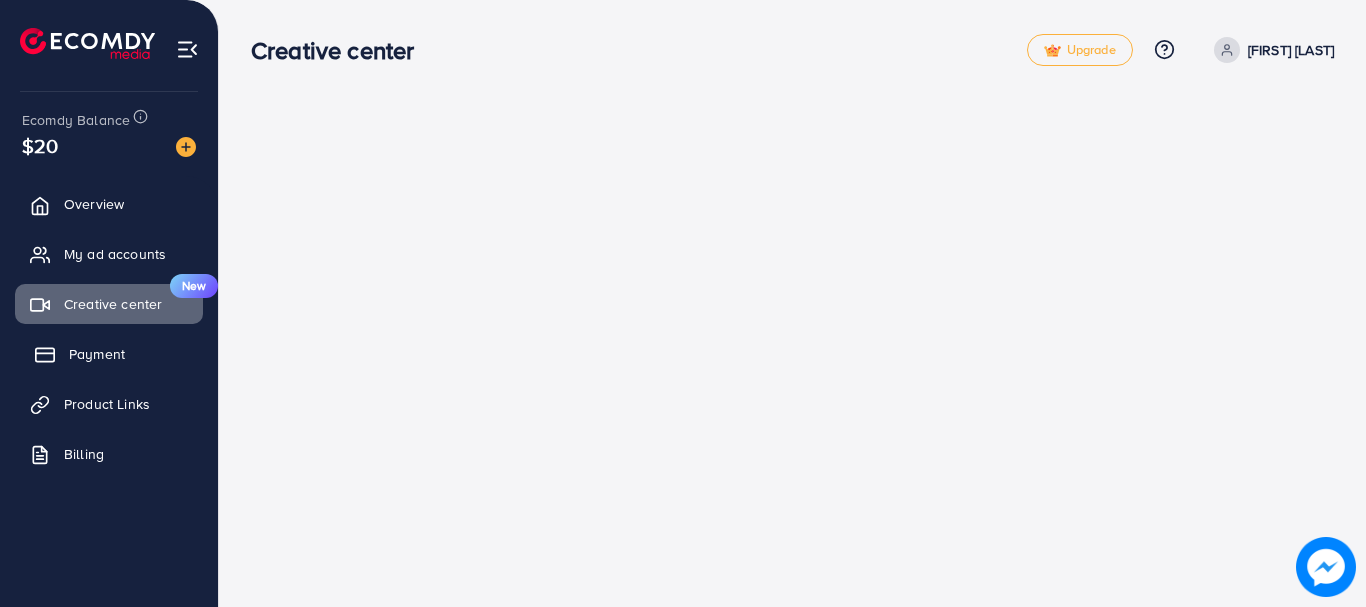 click on "Payment" at bounding box center [97, 354] 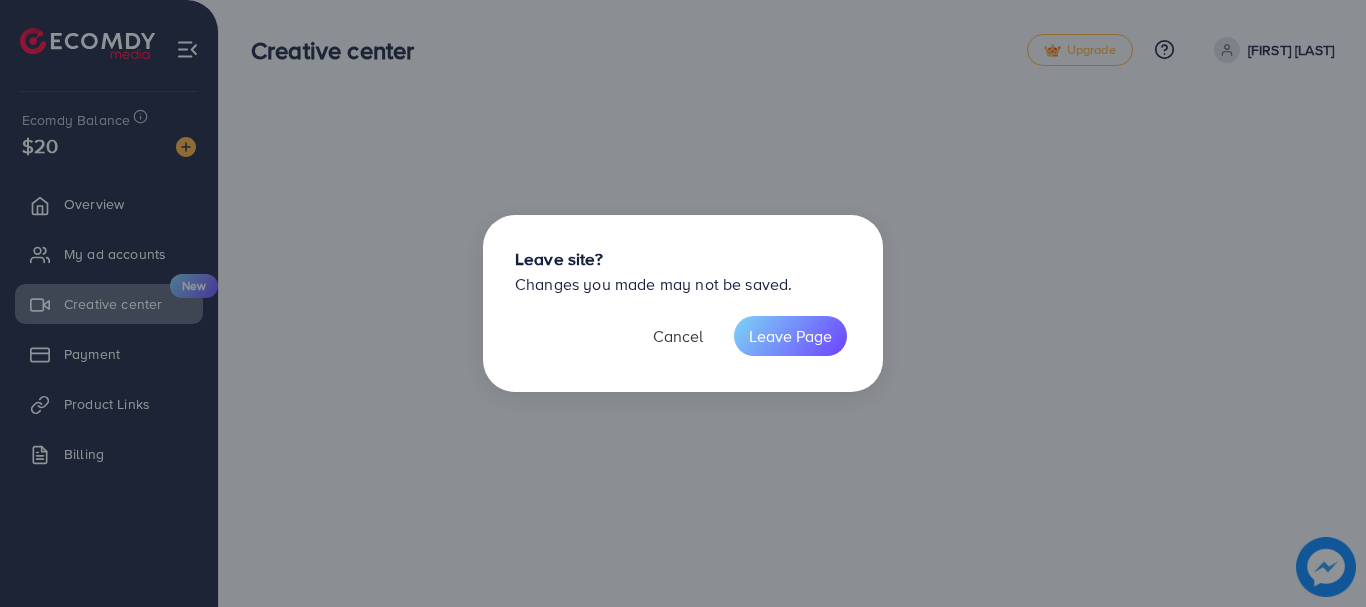 click on "Cancel" at bounding box center (678, 336) 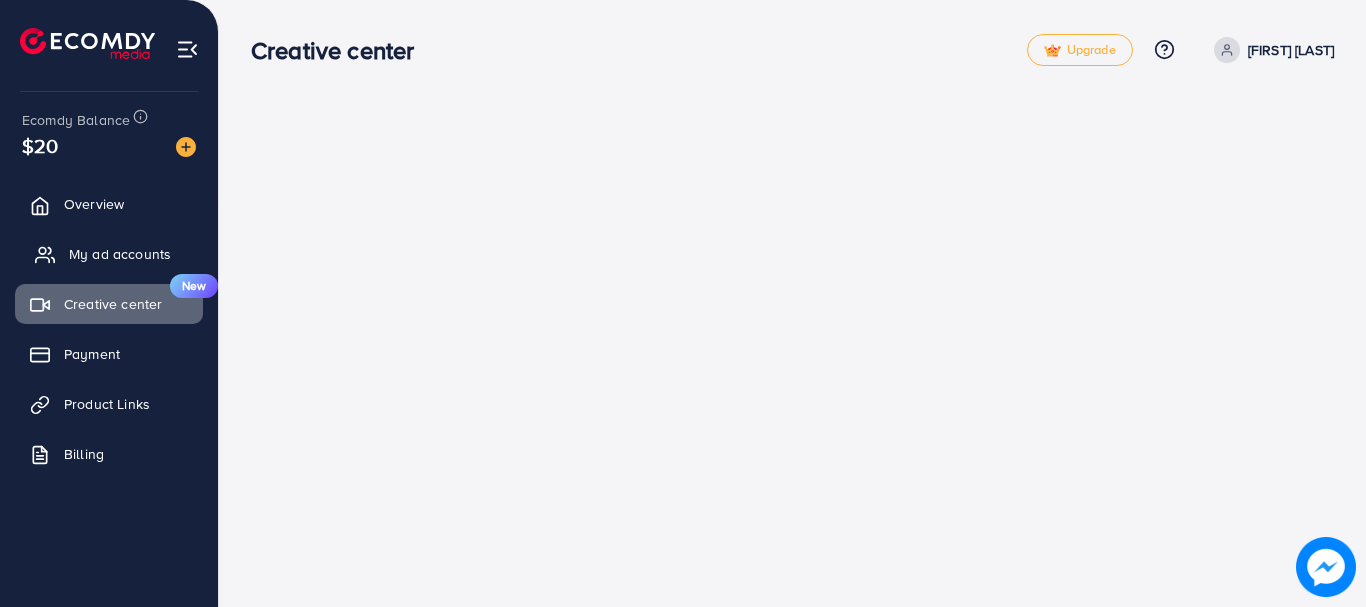 click on "My ad accounts" at bounding box center (109, 254) 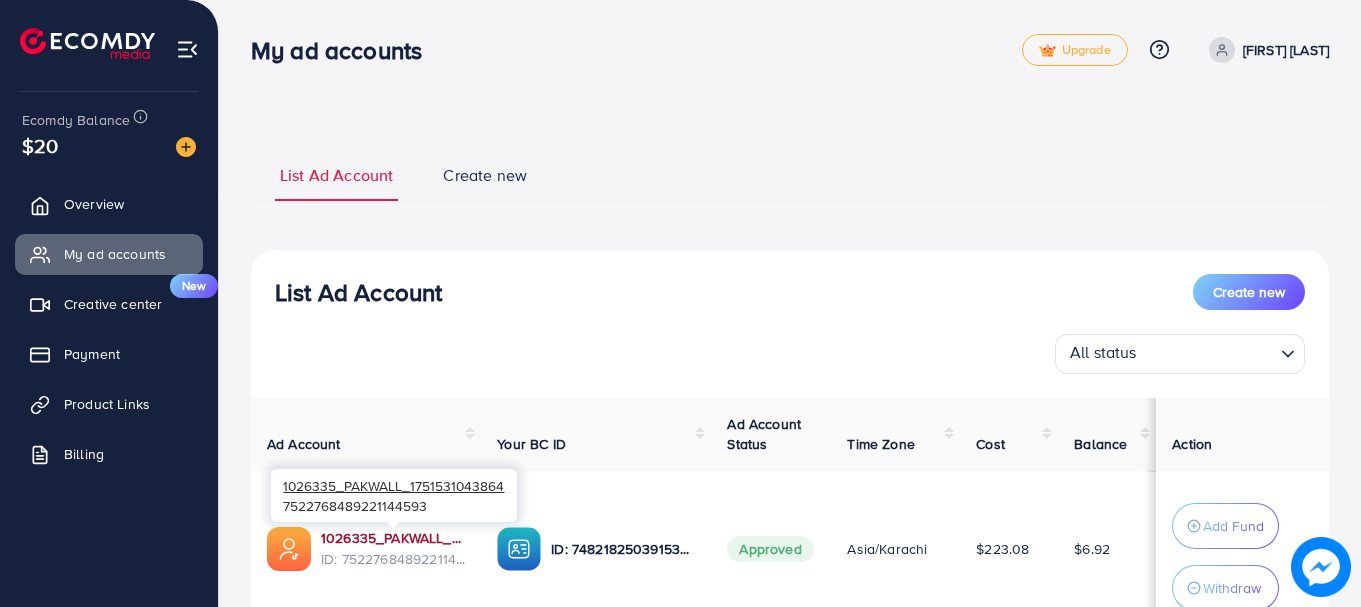click on "1026335_PAKWALL_1751531043864" at bounding box center (393, 538) 